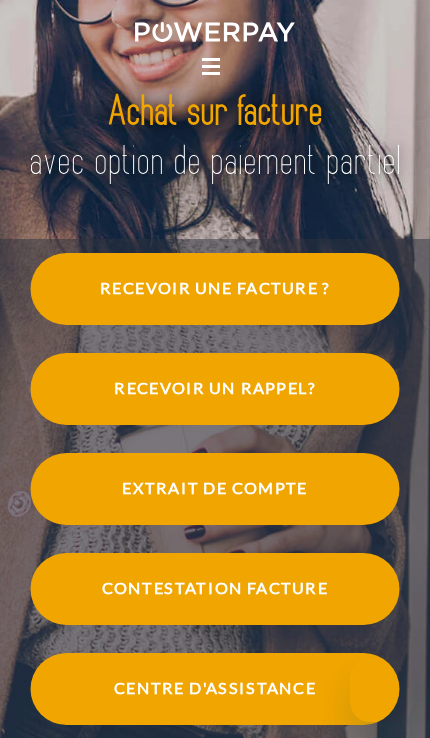 scroll, scrollTop: 0, scrollLeft: 0, axis: both 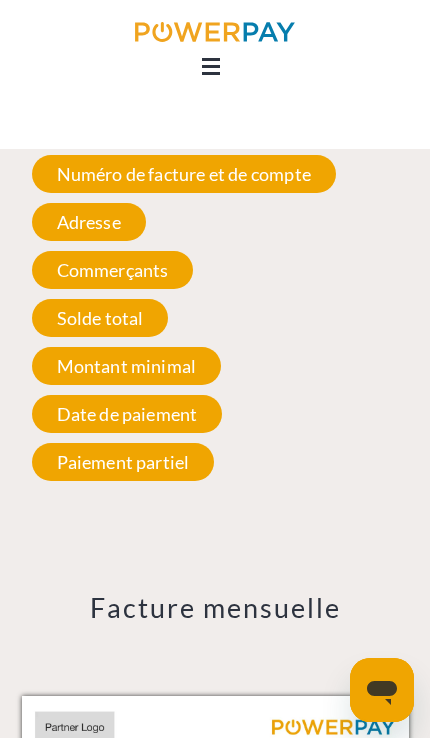 click on "Paiement partiel" at bounding box center (123, 462) 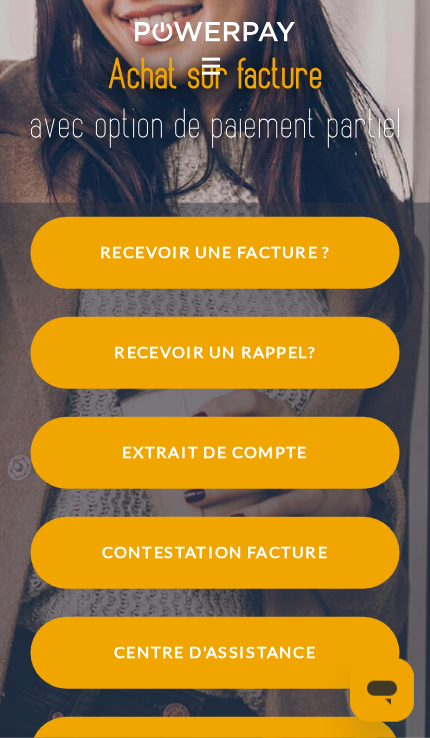 scroll, scrollTop: 0, scrollLeft: 0, axis: both 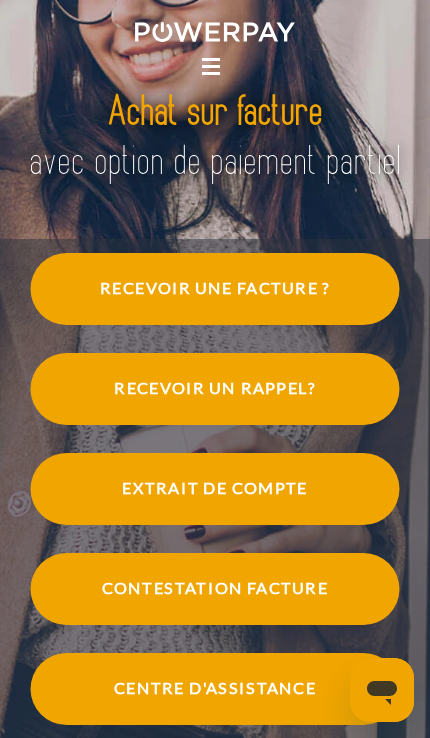 click at bounding box center (215, 35) 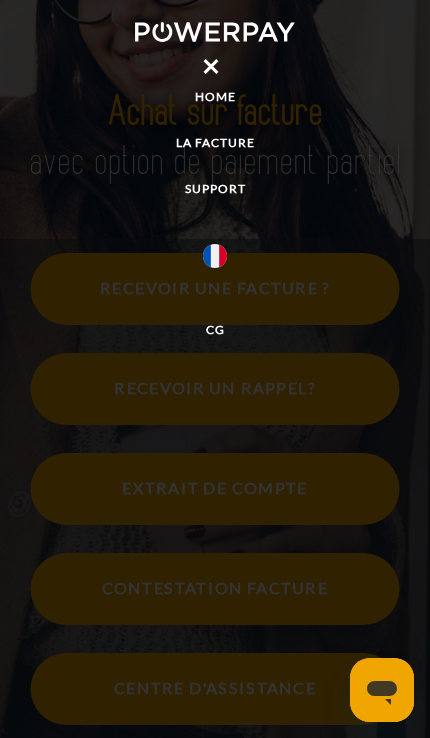 click on "Home" at bounding box center (215, 97) 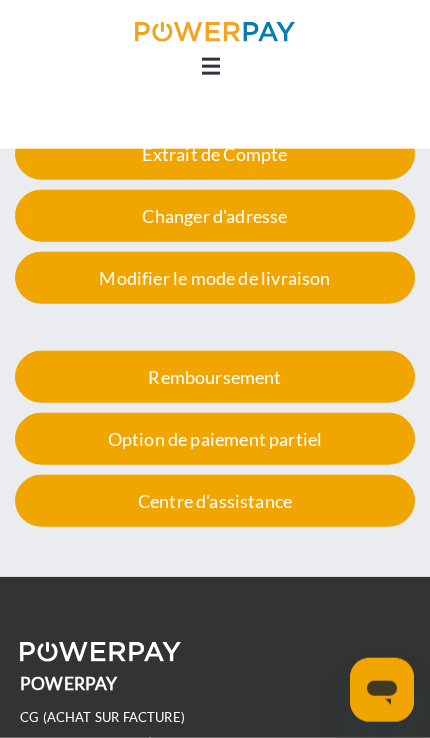 scroll, scrollTop: 4380, scrollLeft: 0, axis: vertical 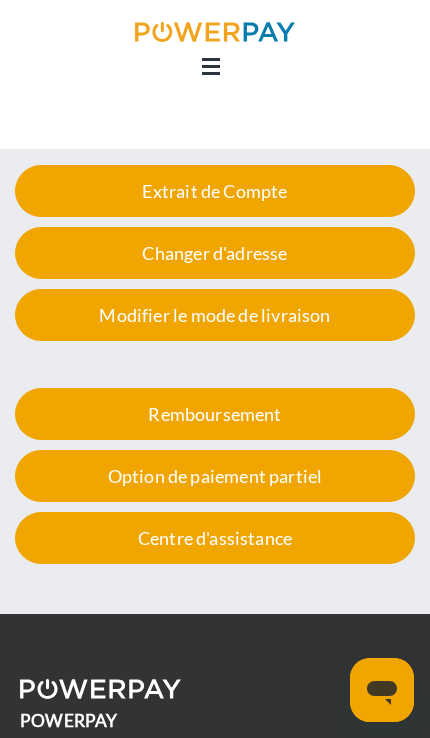 click 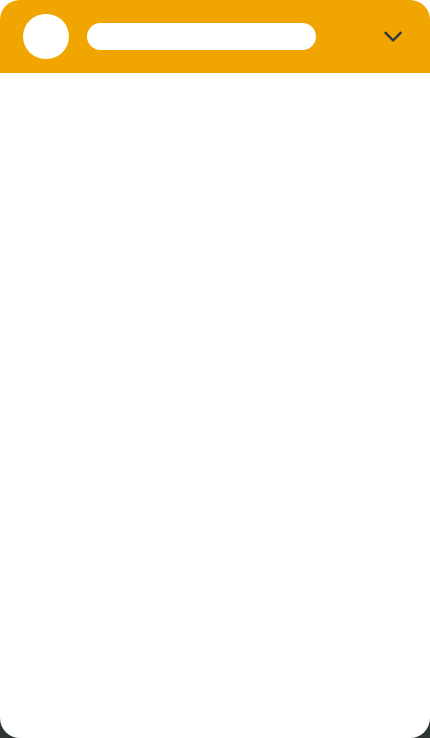 scroll, scrollTop: 0, scrollLeft: 0, axis: both 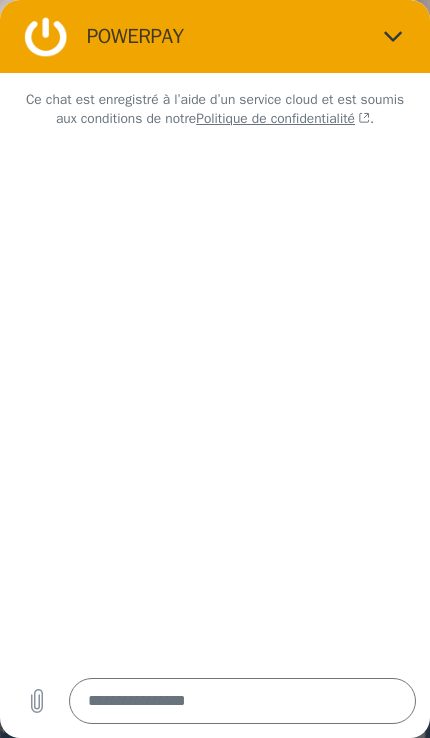 type on "*" 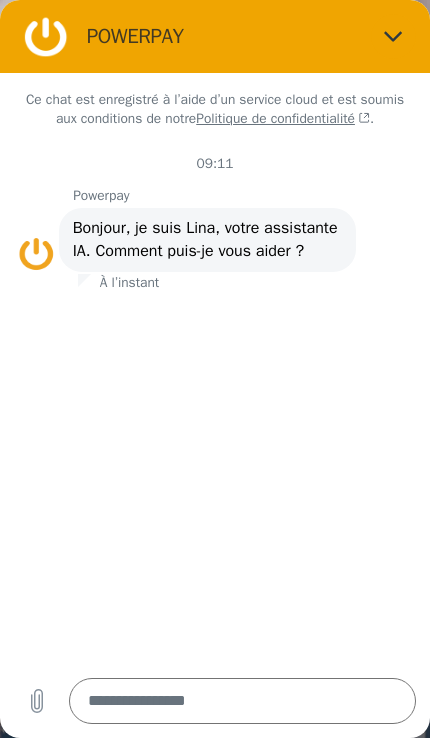 click at bounding box center [243, 701] 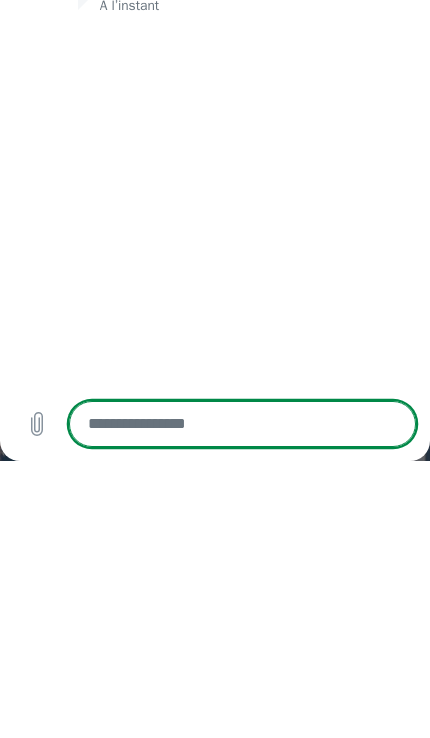 type on "*" 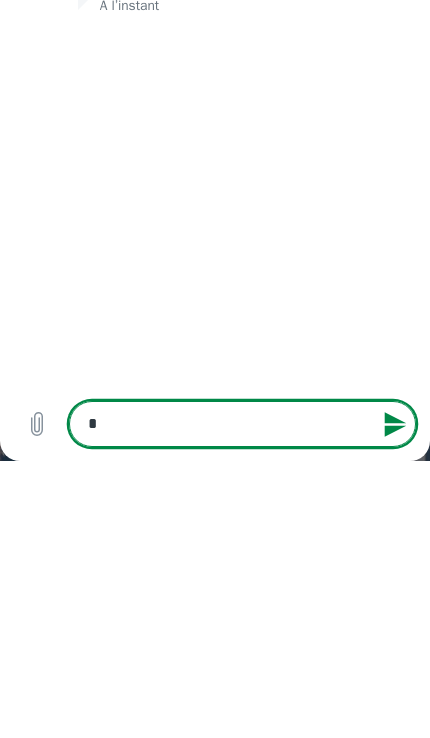 type on "**" 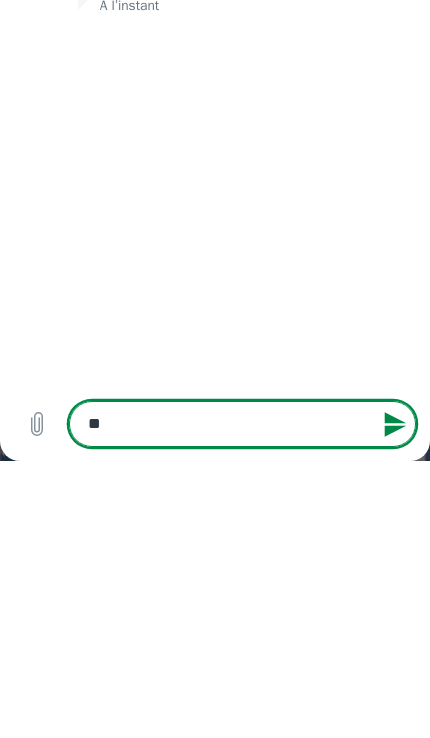 type on "***" 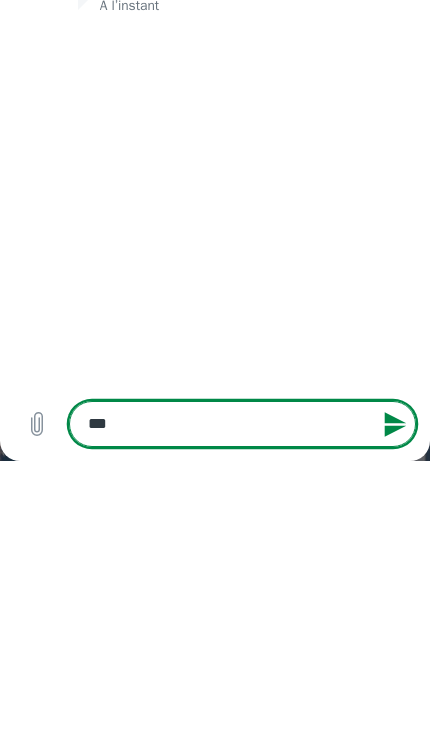 type on "*" 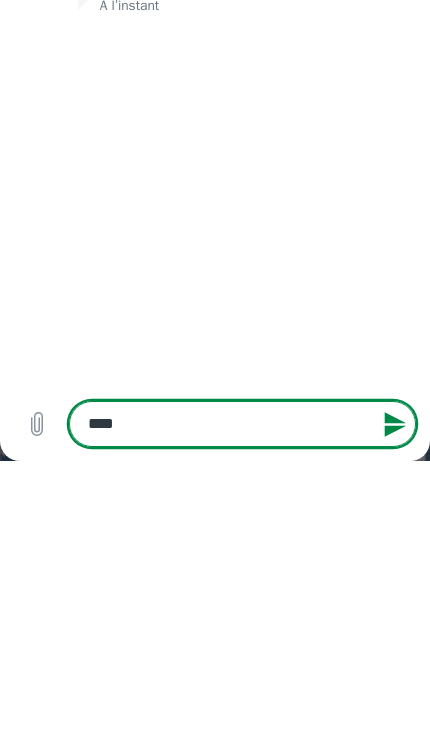 type on "*" 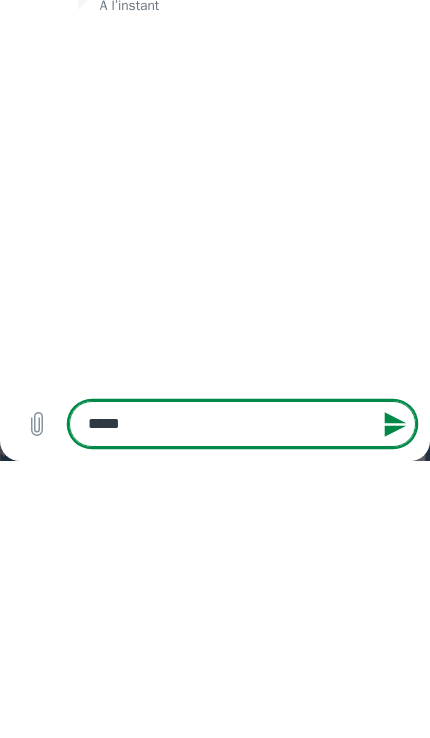 type on "*" 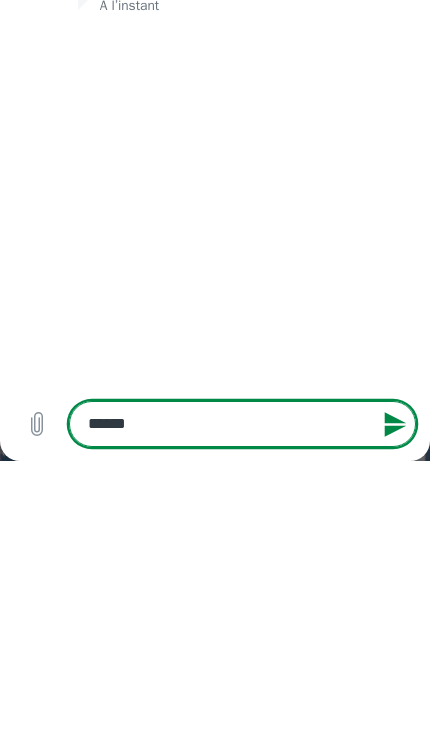 type on "*" 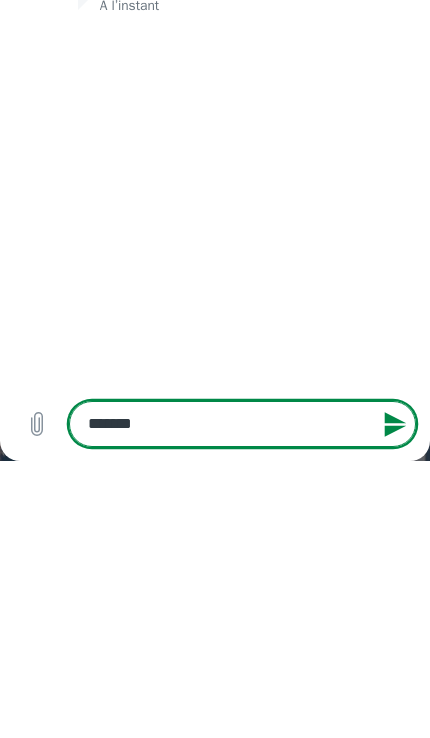 type on "*" 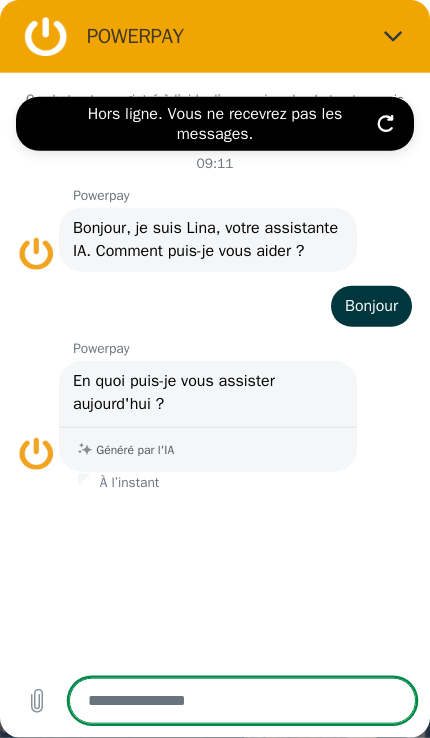 type on "*" 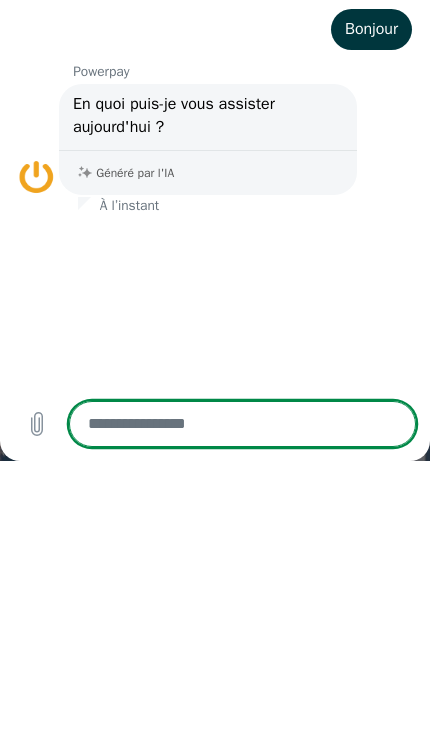 click at bounding box center [243, 424] 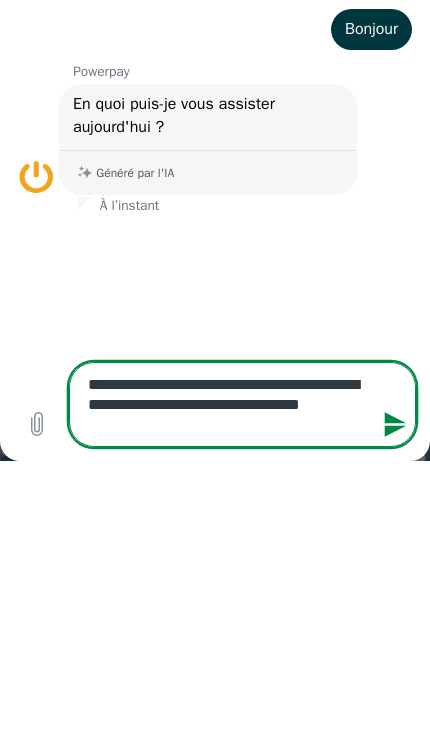 type on "**********" 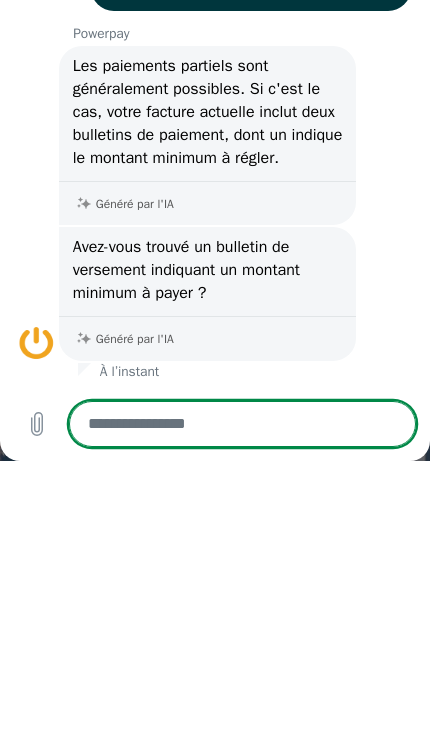 scroll, scrollTop: 330, scrollLeft: 0, axis: vertical 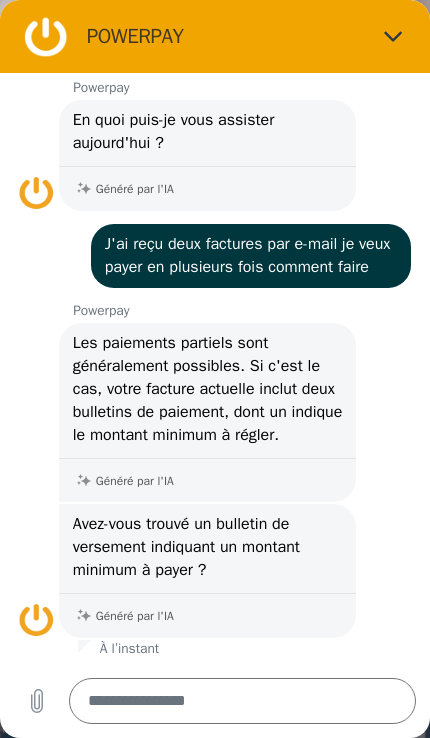 click 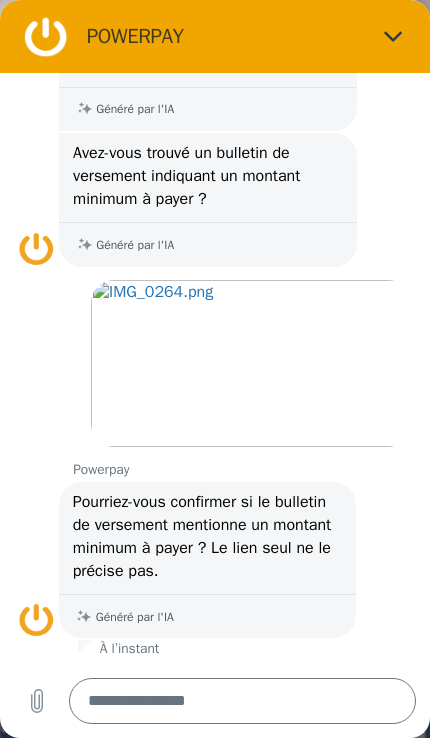 scroll, scrollTop: 697, scrollLeft: 0, axis: vertical 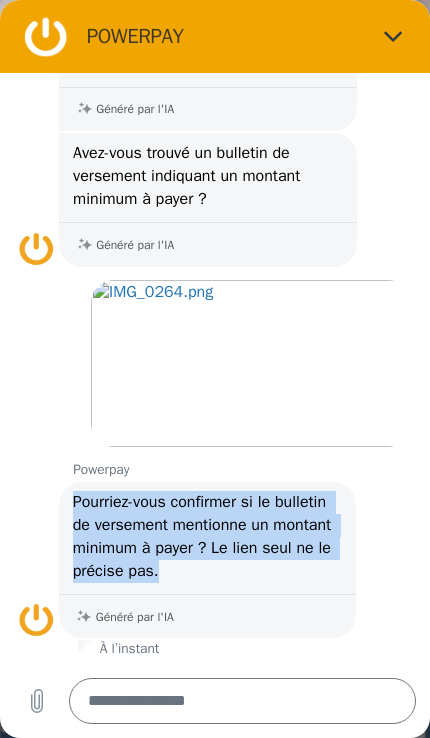 click on "Powerpay dit : Pourriez-vous confirmer si le bulletin de versement mentionne un montant minimum à payer ? Le lien seul ne le précise pas. Généré par l'IA" at bounding box center [224, 558] 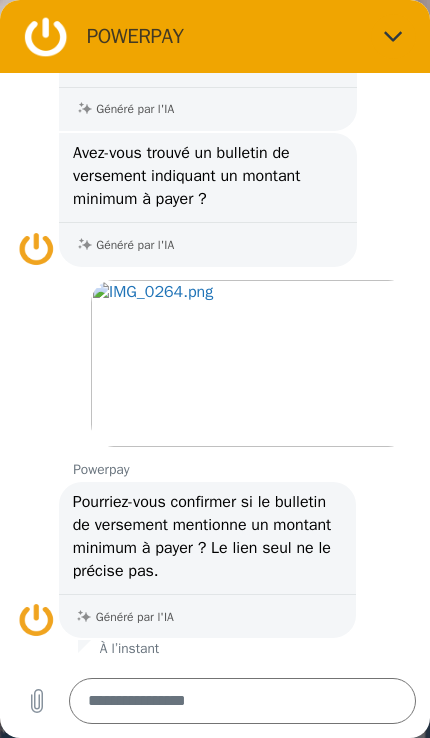 type on "*" 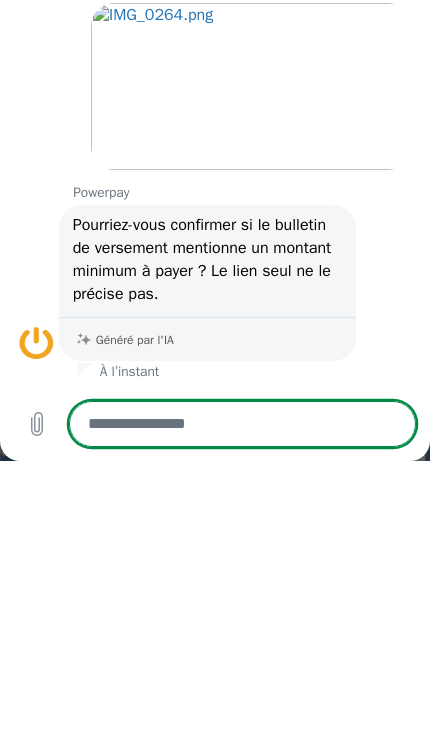 click at bounding box center (243, 424) 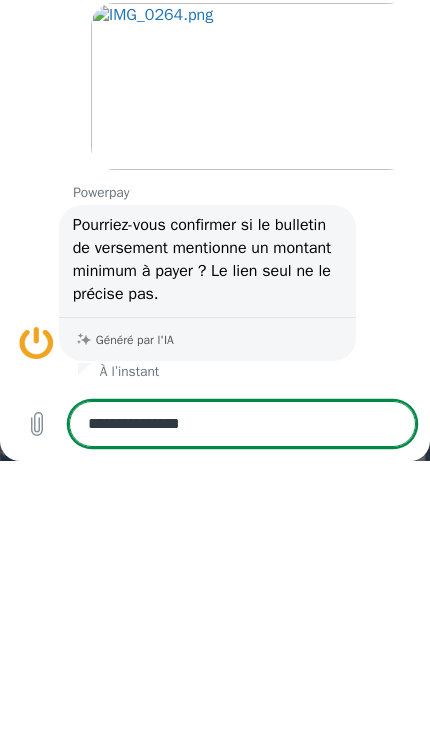 type on "*" 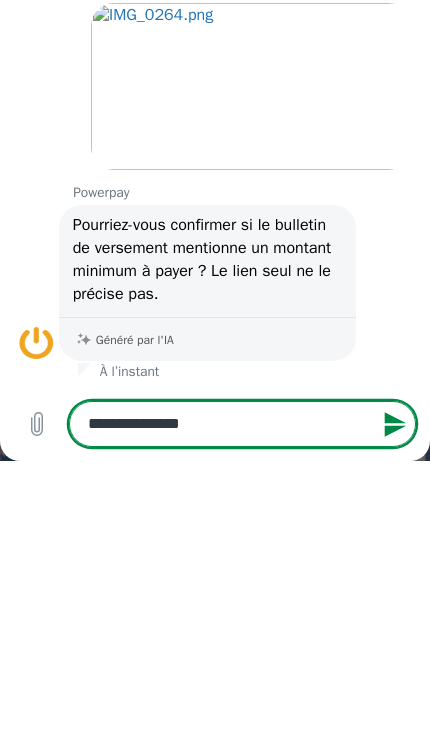 type on "**********" 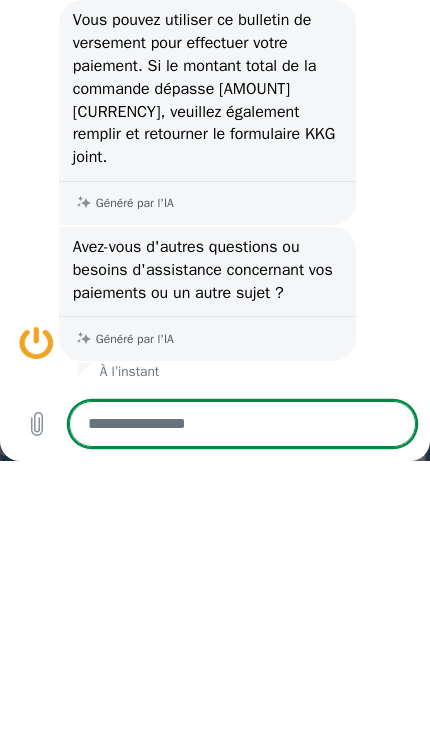 scroll, scrollTop: 1115, scrollLeft: 0, axis: vertical 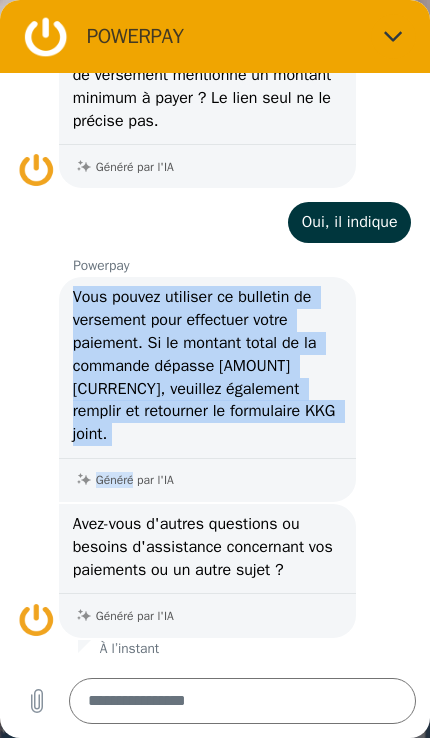 click on "Powerpay dit : Vous pouvez utiliser ce bulletin de versement pour effectuer votre paiement. Si le montant total de la commande dépasse [AMOUNT] [CURRENCY], veuillez également remplir et retourner le formulaire KKG joint. Généré par l'IA" at bounding box center [224, 388] 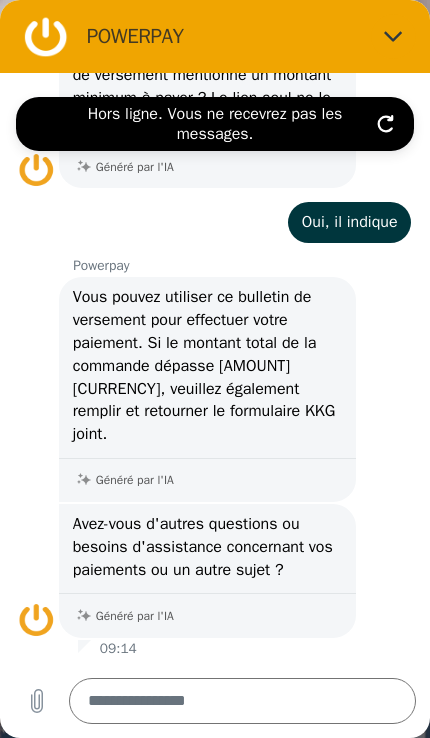 click at bounding box center [243, 701] 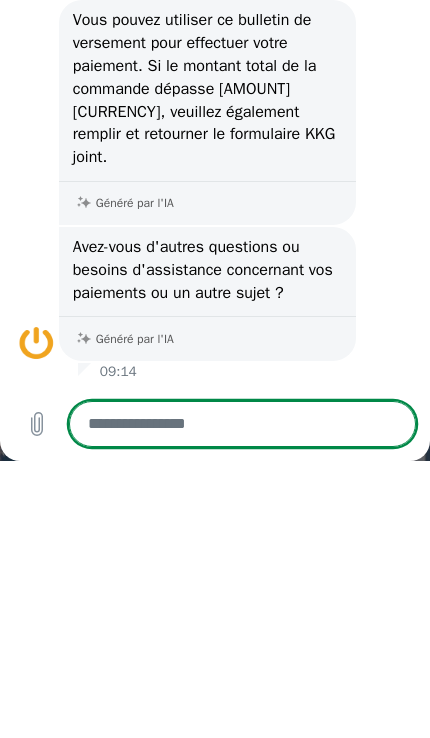 click at bounding box center (243, 424) 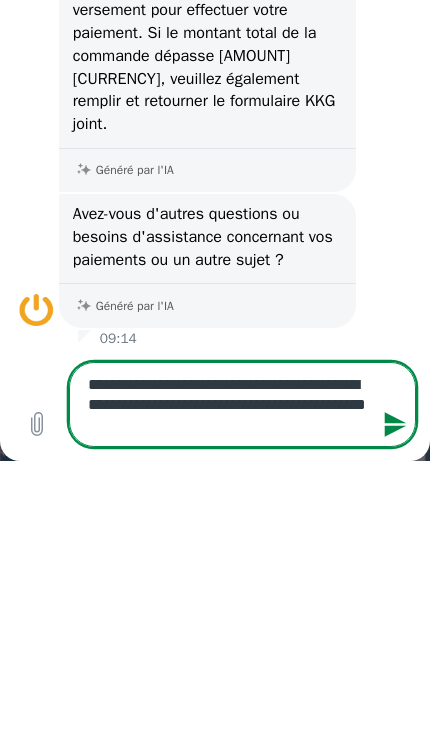 type on "**********" 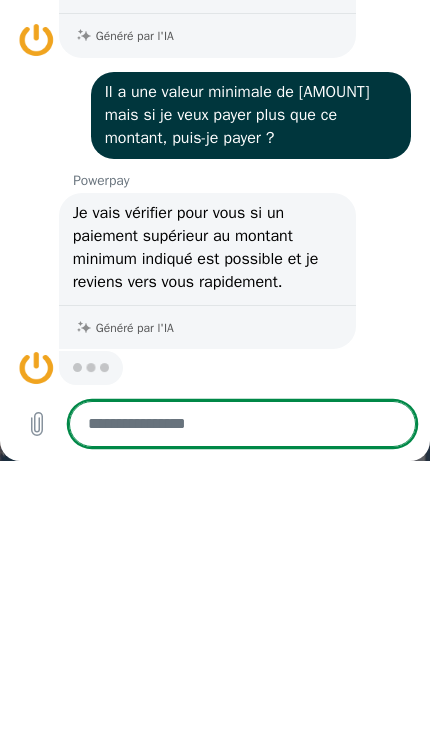 scroll, scrollTop: 1413, scrollLeft: 0, axis: vertical 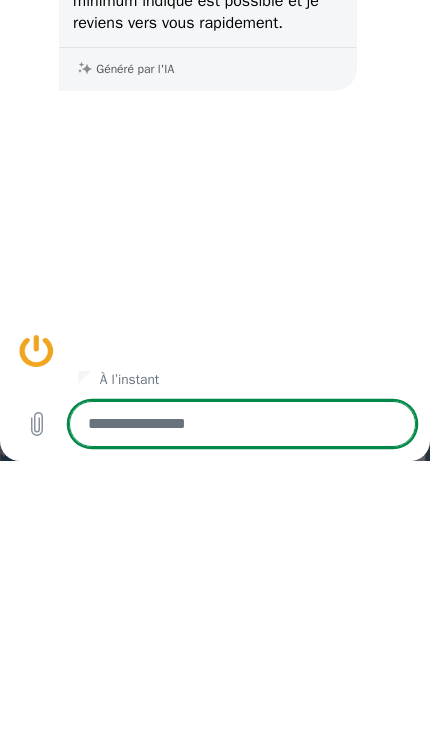 type on "*" 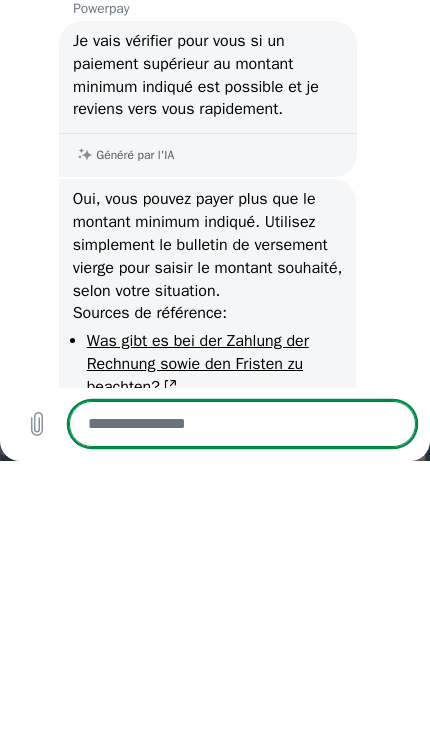scroll, scrollTop: 1552, scrollLeft: 0, axis: vertical 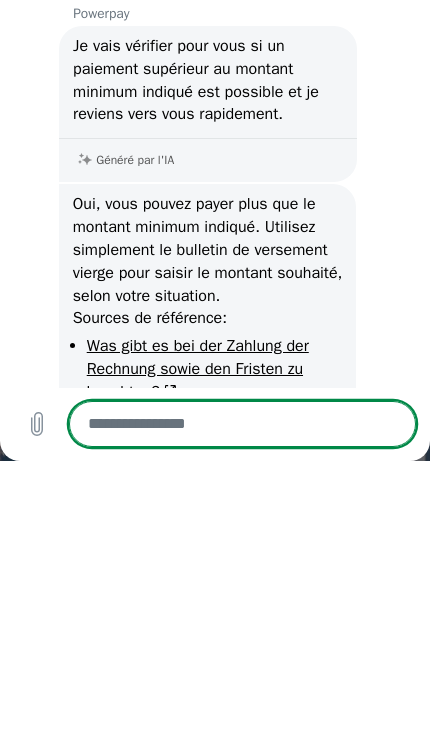 click on "Je vais vérifier pour vous si un paiement supérieur au montant minimum indiqué est possible et je reviens vers vous rapidement." at bounding box center (198, 80) 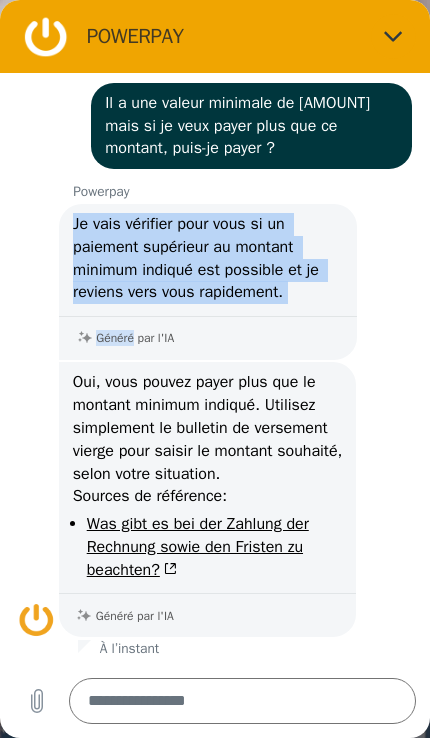 scroll, scrollTop: 1693, scrollLeft: 0, axis: vertical 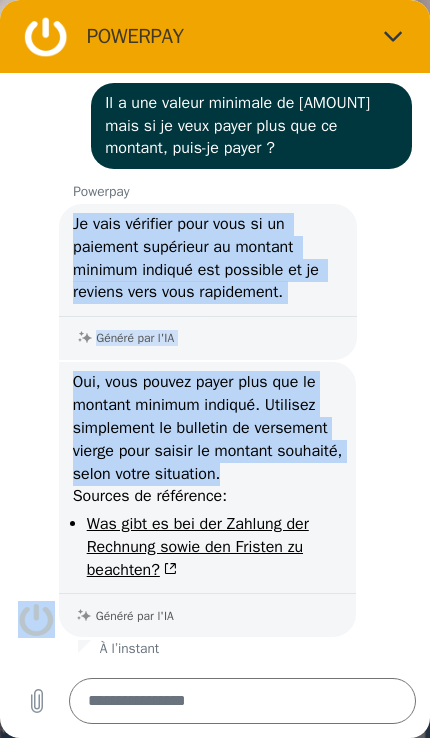 click at bounding box center (243, 701) 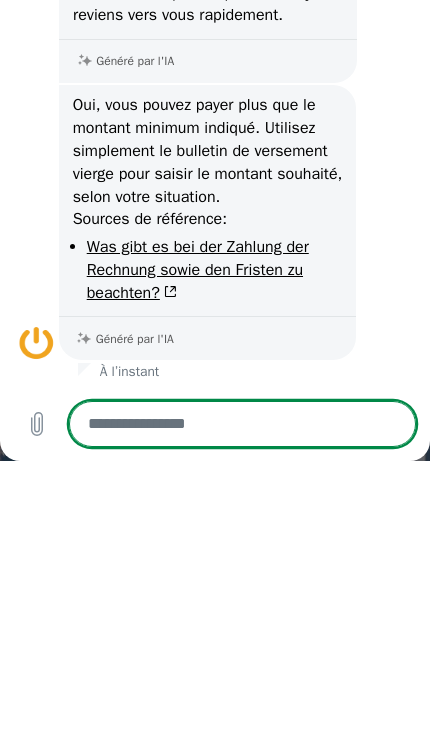 type on "*" 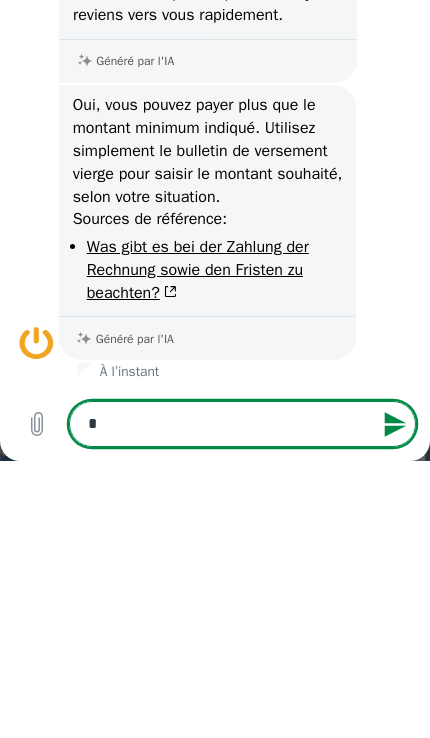 type on "**" 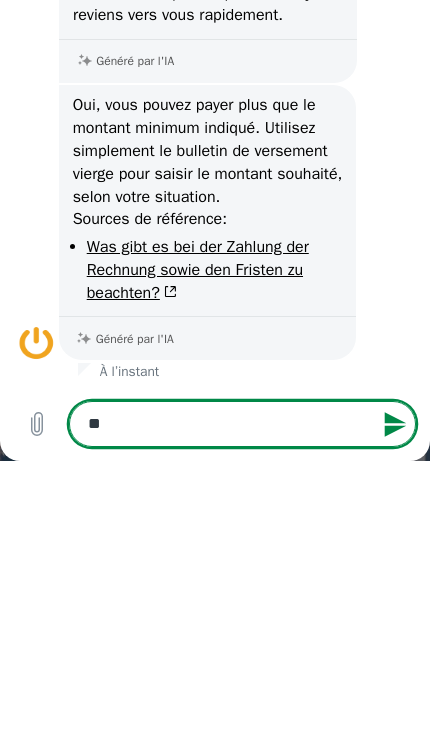type on "*" 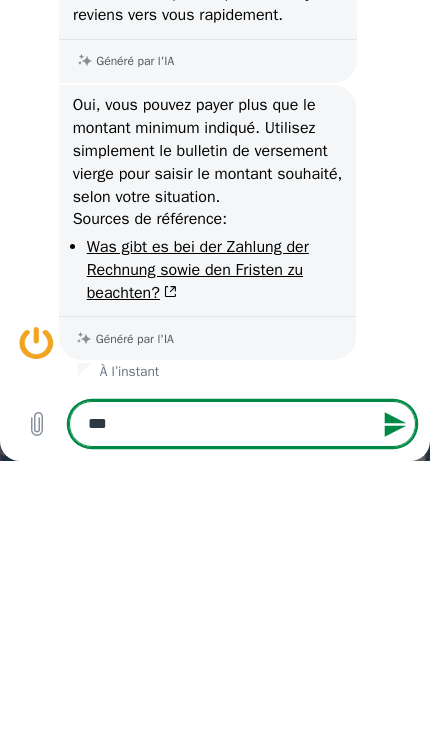 type on "*" 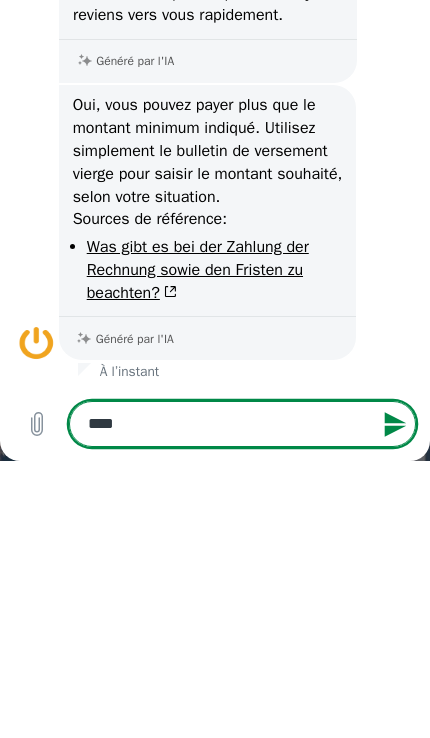 type on "*" 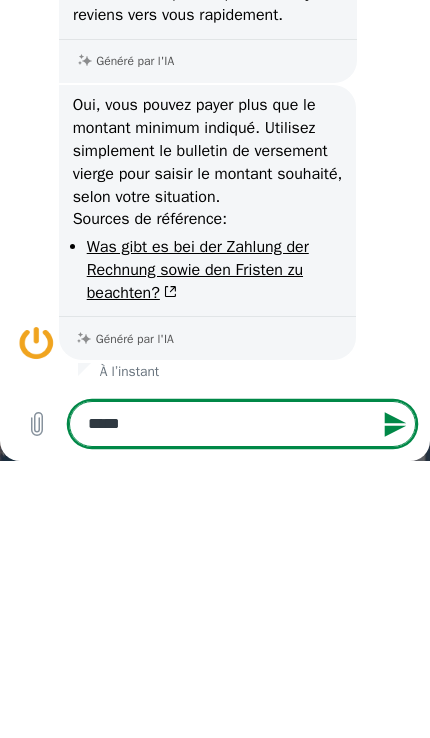 type on "*****" 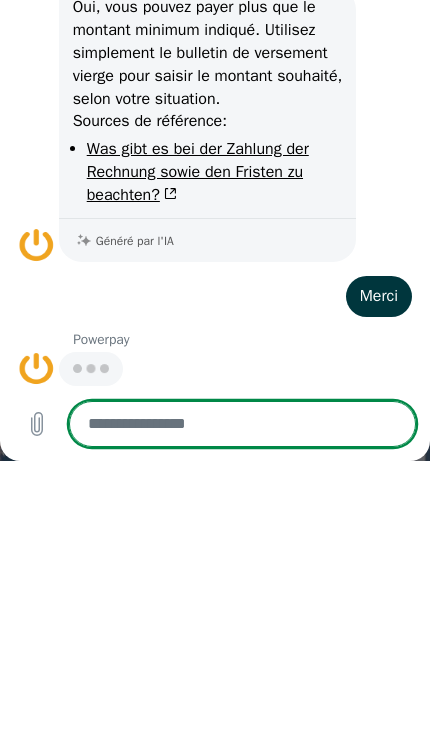 scroll, scrollTop: 1790, scrollLeft: 0, axis: vertical 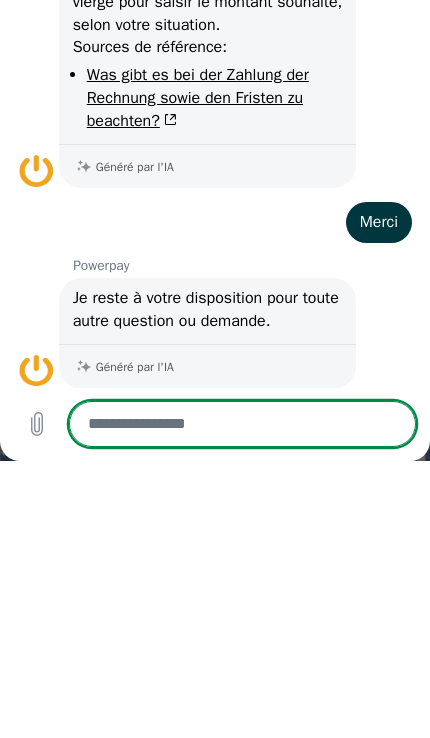 type on "*" 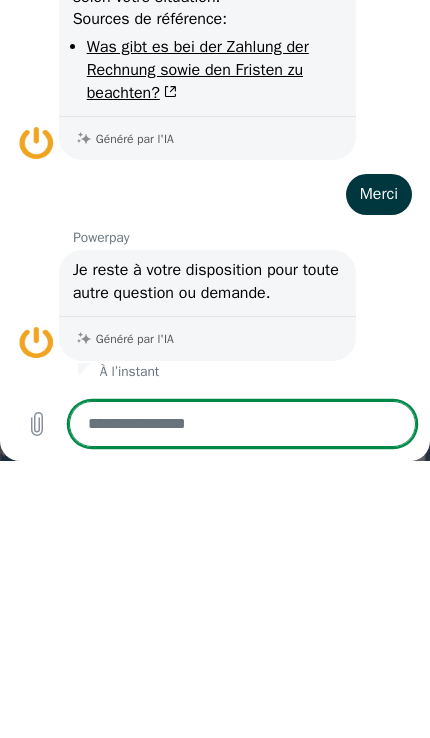 scroll, scrollTop: 1890, scrollLeft: 0, axis: vertical 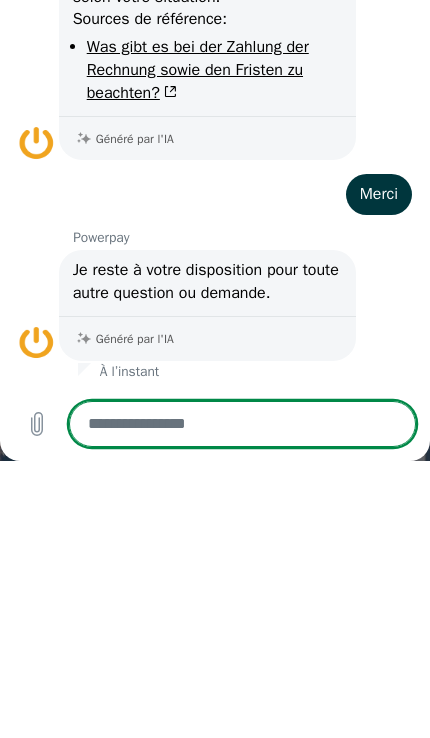 type on "*" 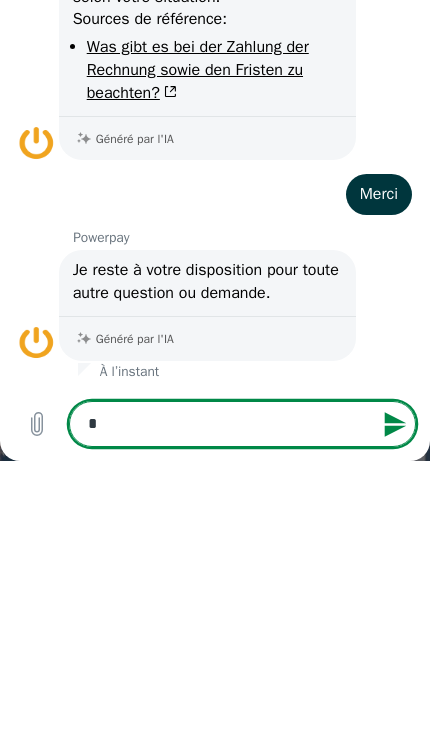 type on "**" 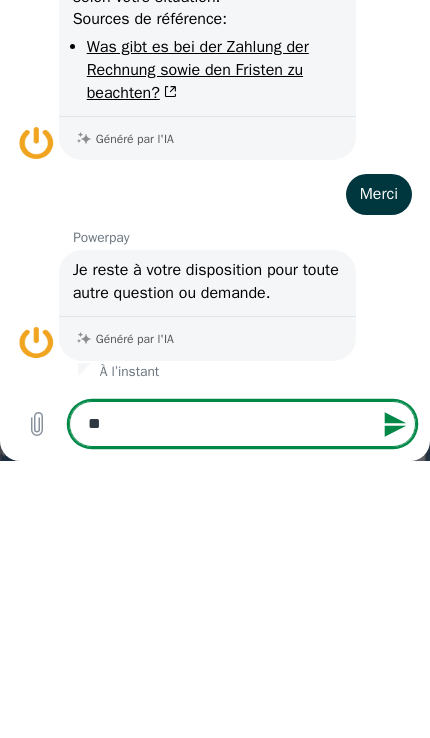 type on "*" 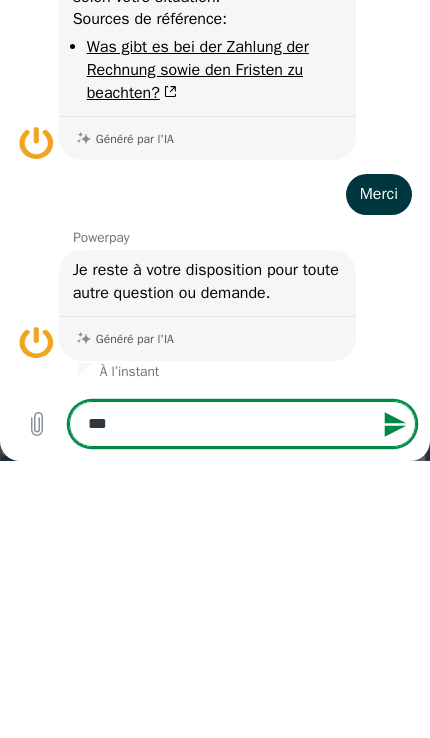 type on "*" 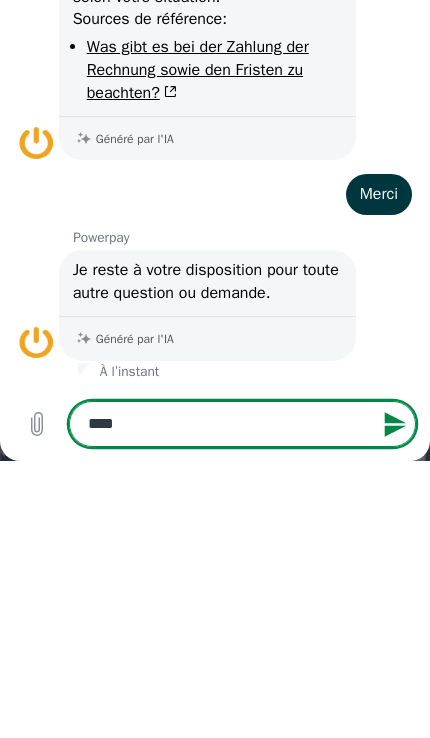 type on "*" 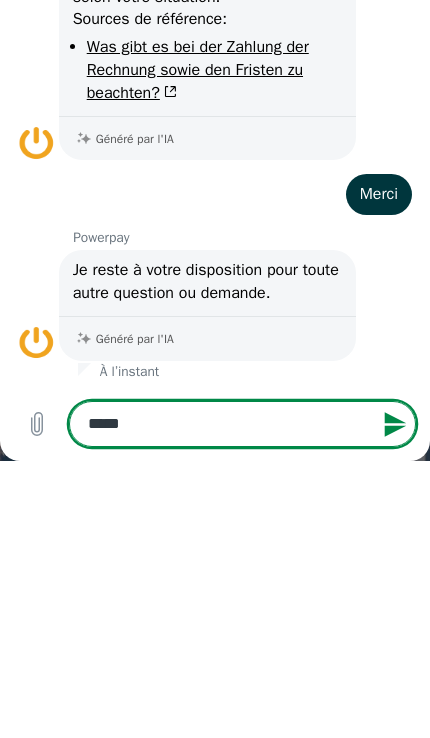 type on "*" 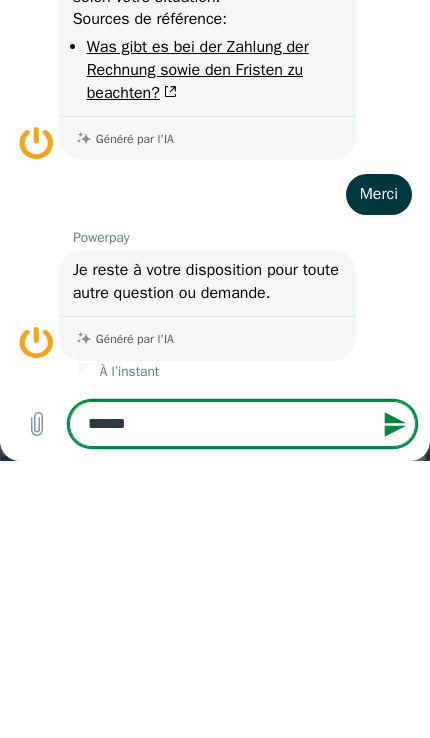 type on "*" 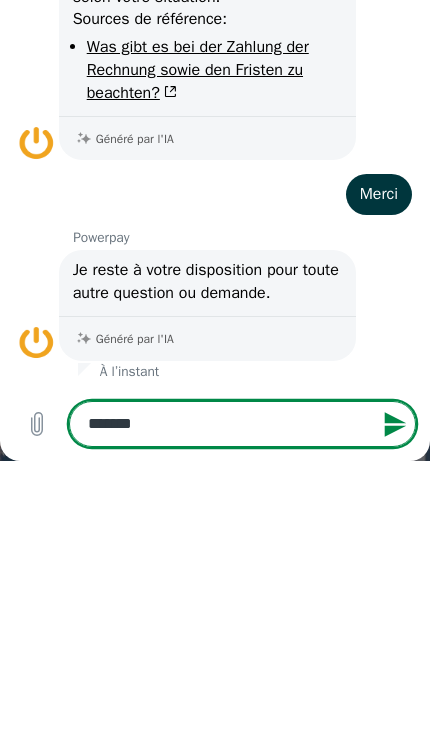 type on "*" 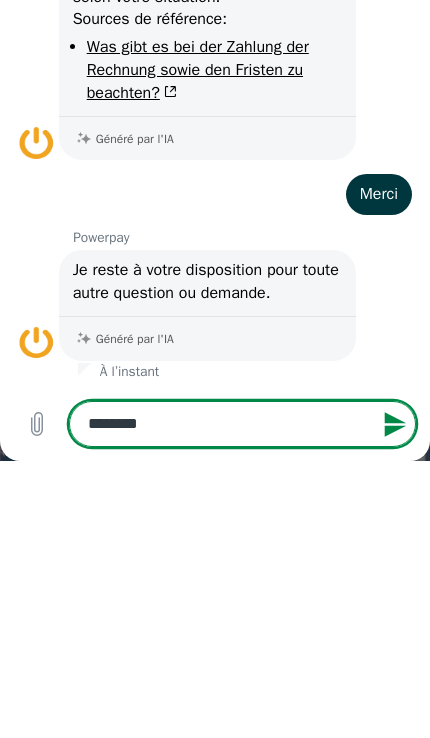type on "*" 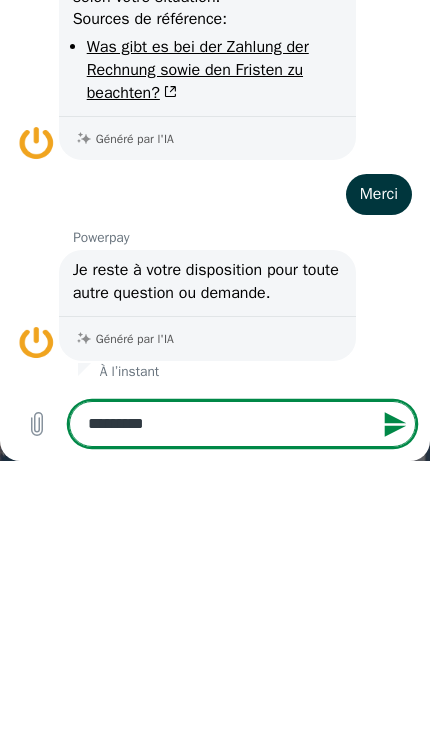 type on "*" 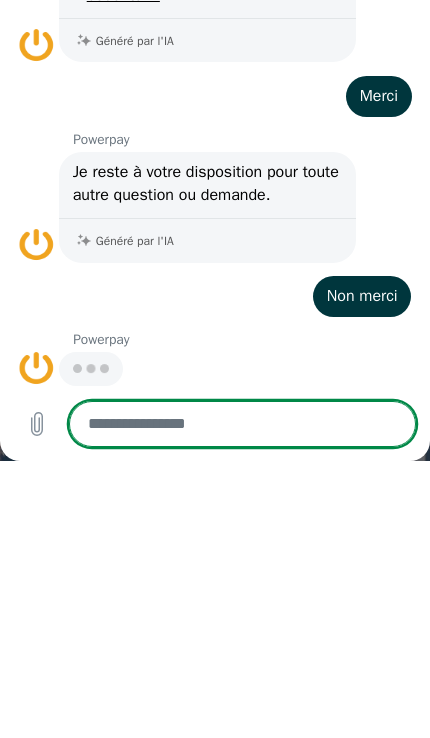 scroll, scrollTop: 1988, scrollLeft: 0, axis: vertical 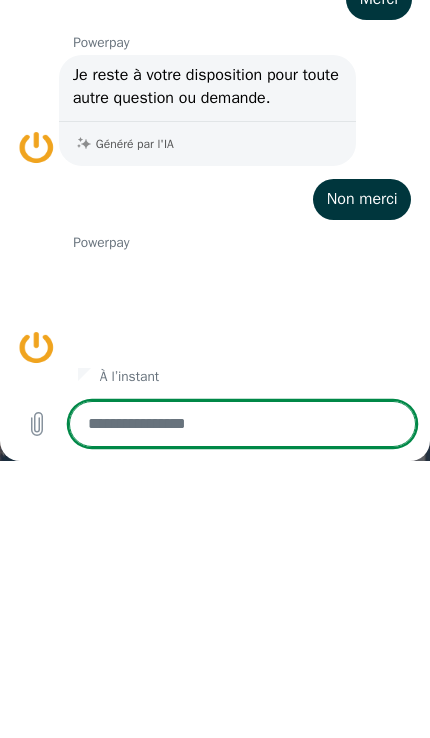 type on "*" 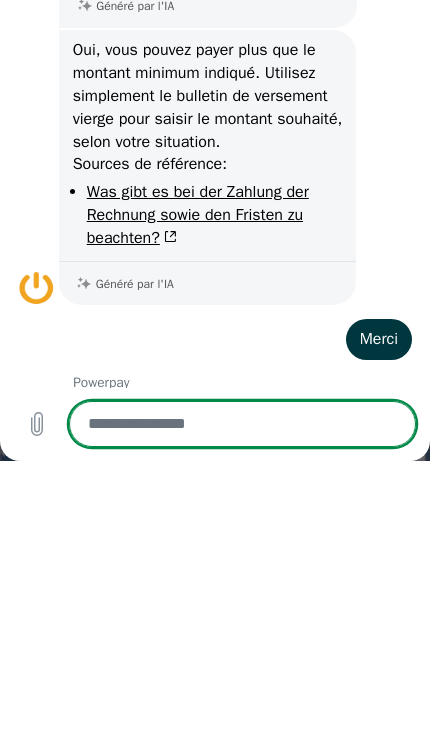 scroll, scrollTop: 1706, scrollLeft: 0, axis: vertical 